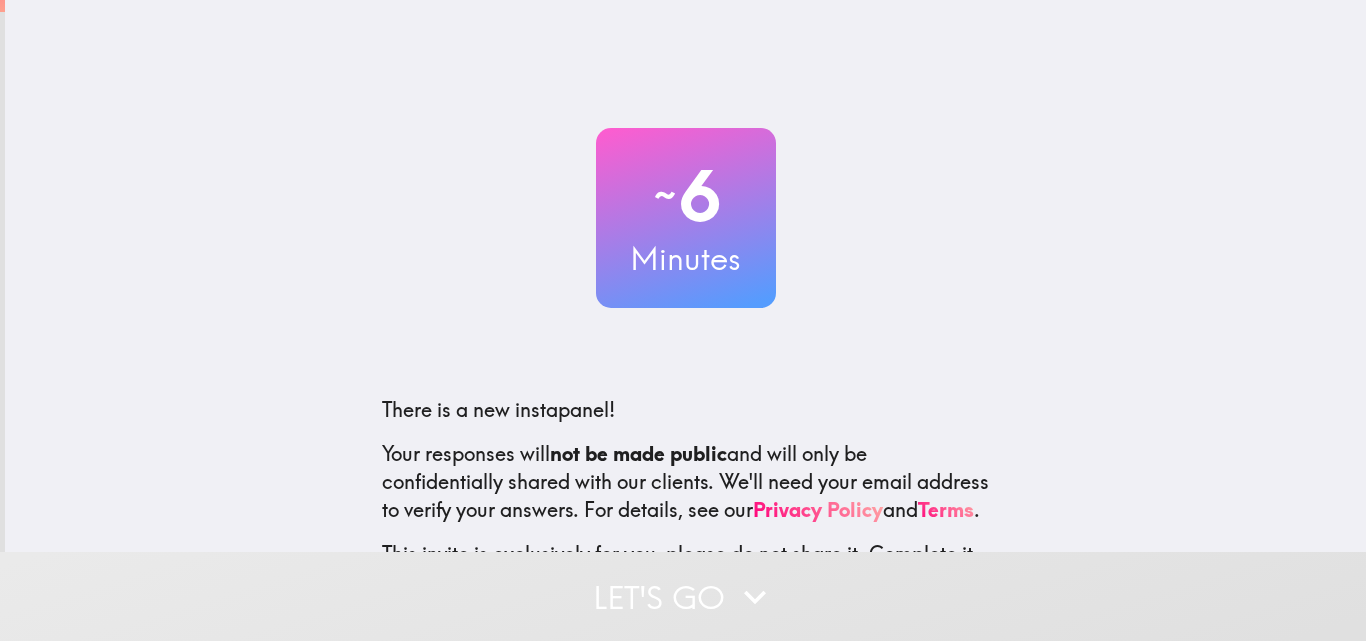 scroll, scrollTop: 0, scrollLeft: 0, axis: both 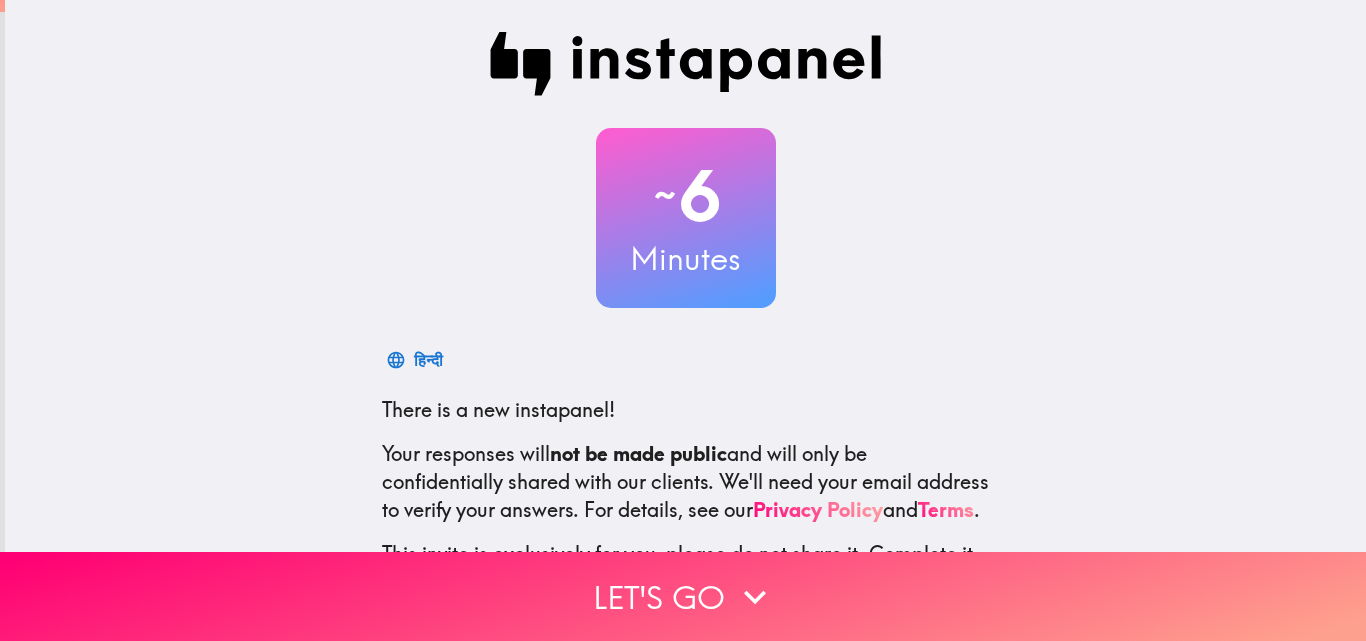 click on "~ 6 Minutes हिन्दी There is a new instapanel!     Your responses will  not be made public  and will only be confidentially shared with our clients.   We'll need your email address to verify your answers.   For details, see our  Privacy Policy  and  Terms .   This invite is exclusively for you, please do not share it.   Complete it soon because spots are limited.   To learn more about Instapanel, check out  [DOMAIN_NAME] . For questions or help, email us at  [EMAIL_ADDRESS][DOMAIN_NAME] ." at bounding box center (686, 364) 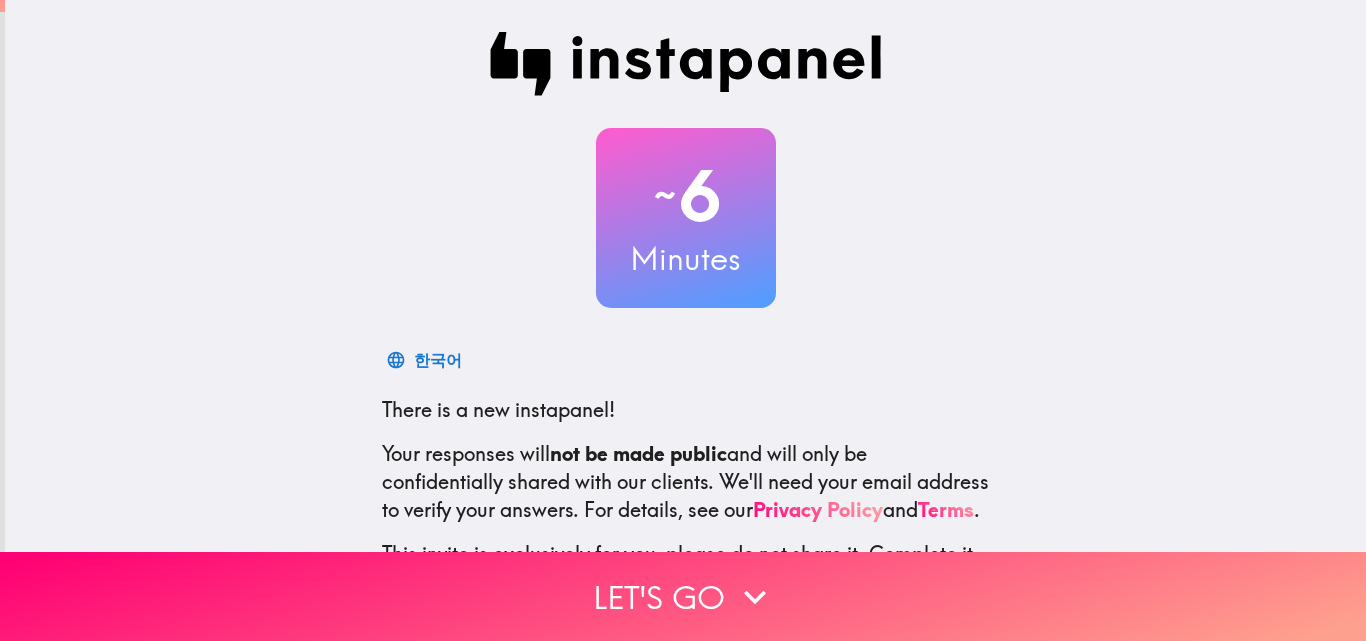 scroll, scrollTop: 191, scrollLeft: 0, axis: vertical 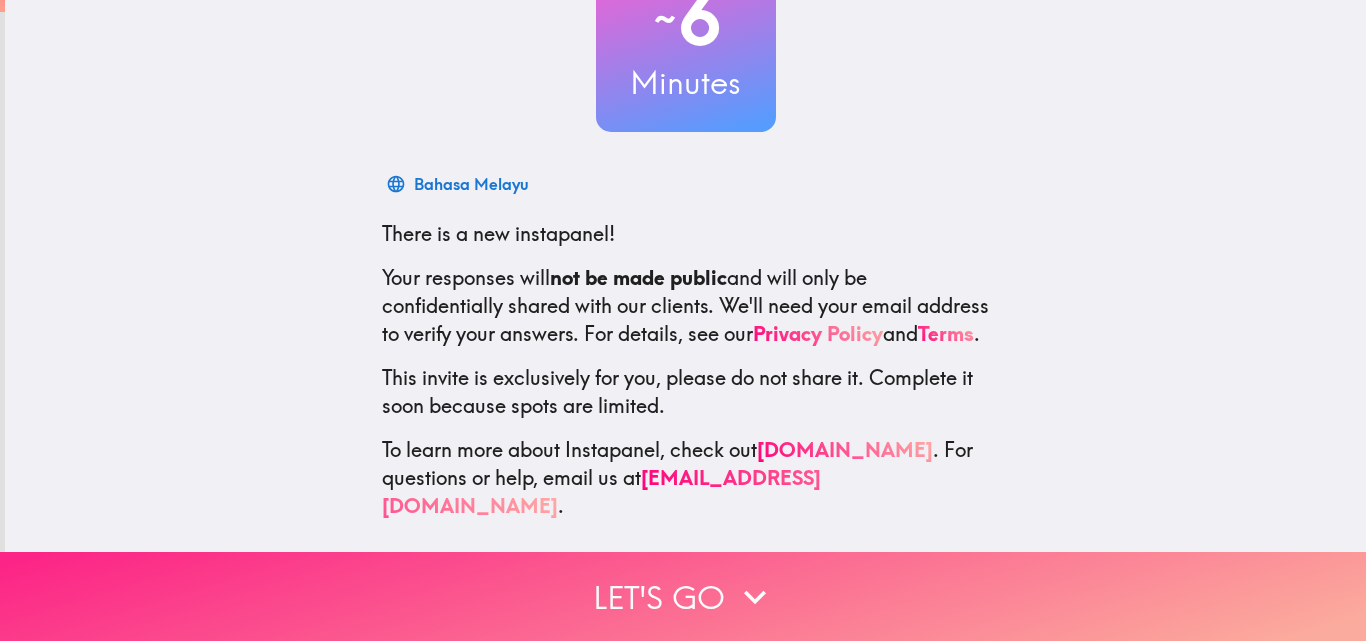 click on "Let's go" at bounding box center (683, 596) 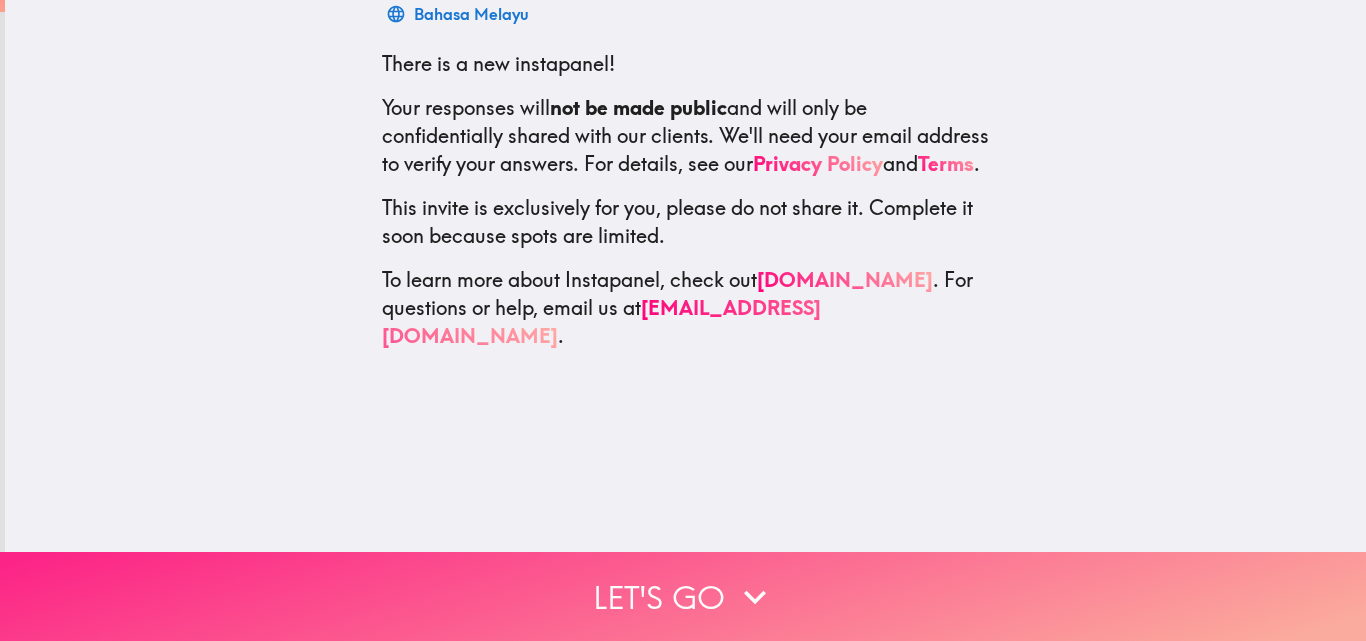 scroll, scrollTop: 0, scrollLeft: 0, axis: both 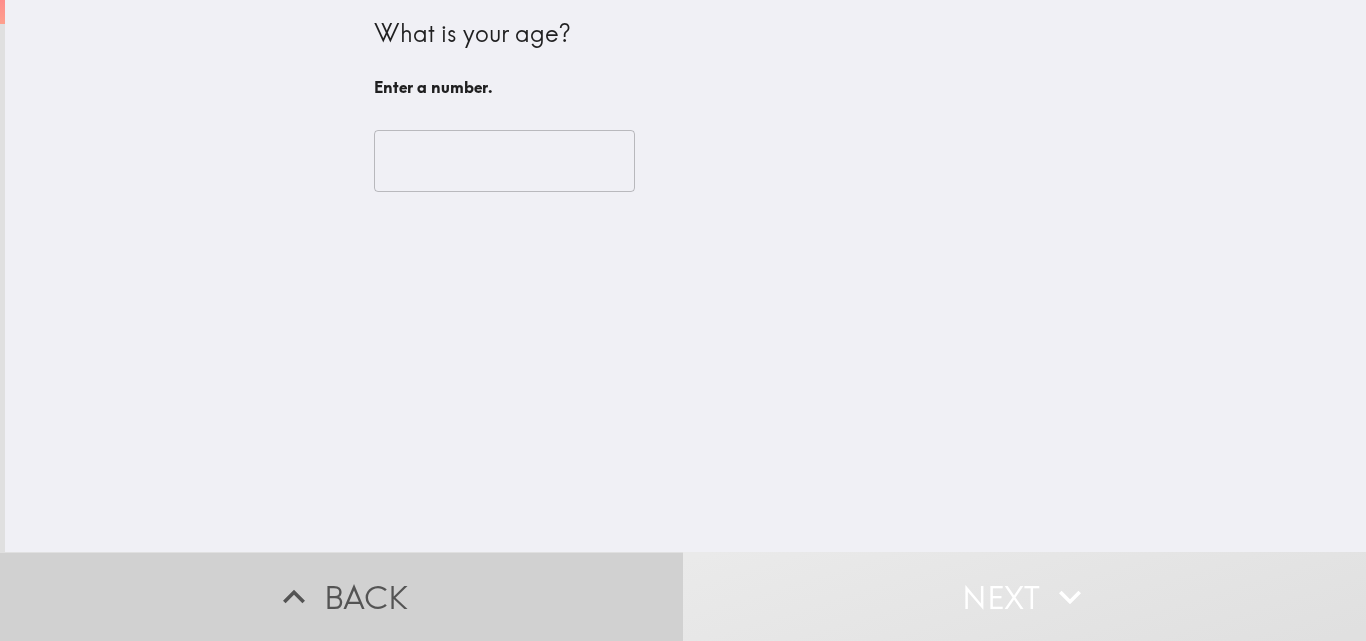 click on "Back" at bounding box center [341, 596] 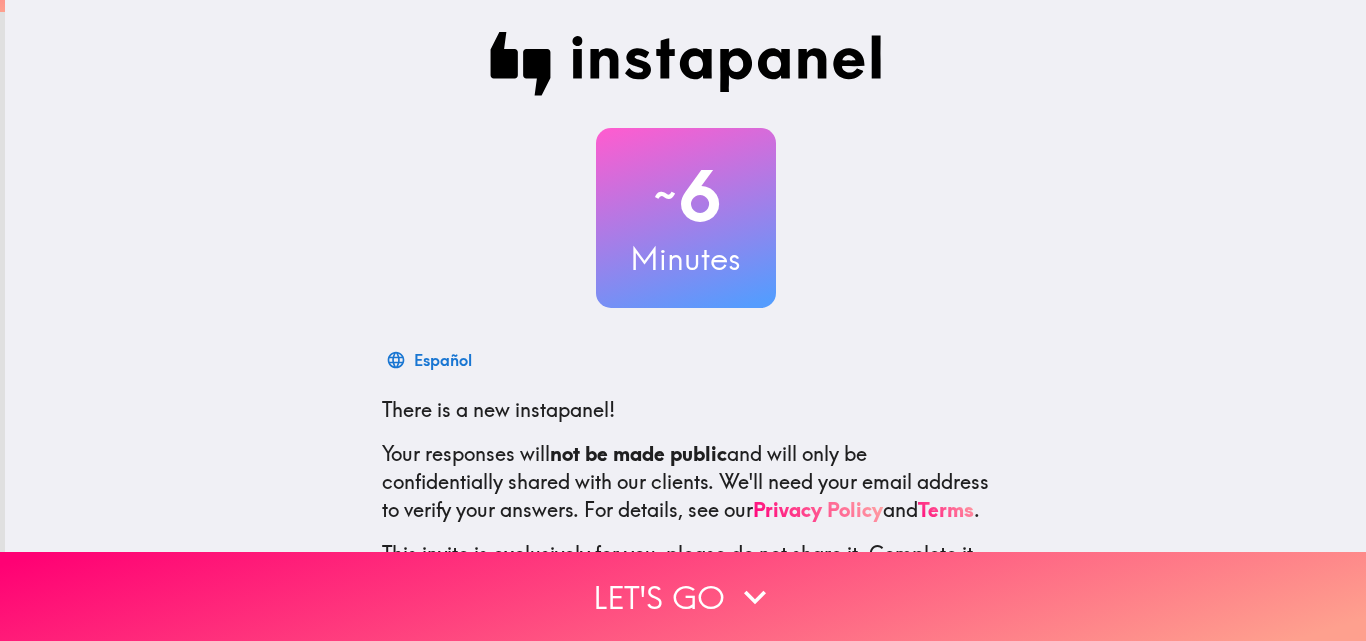 scroll, scrollTop: 191, scrollLeft: 0, axis: vertical 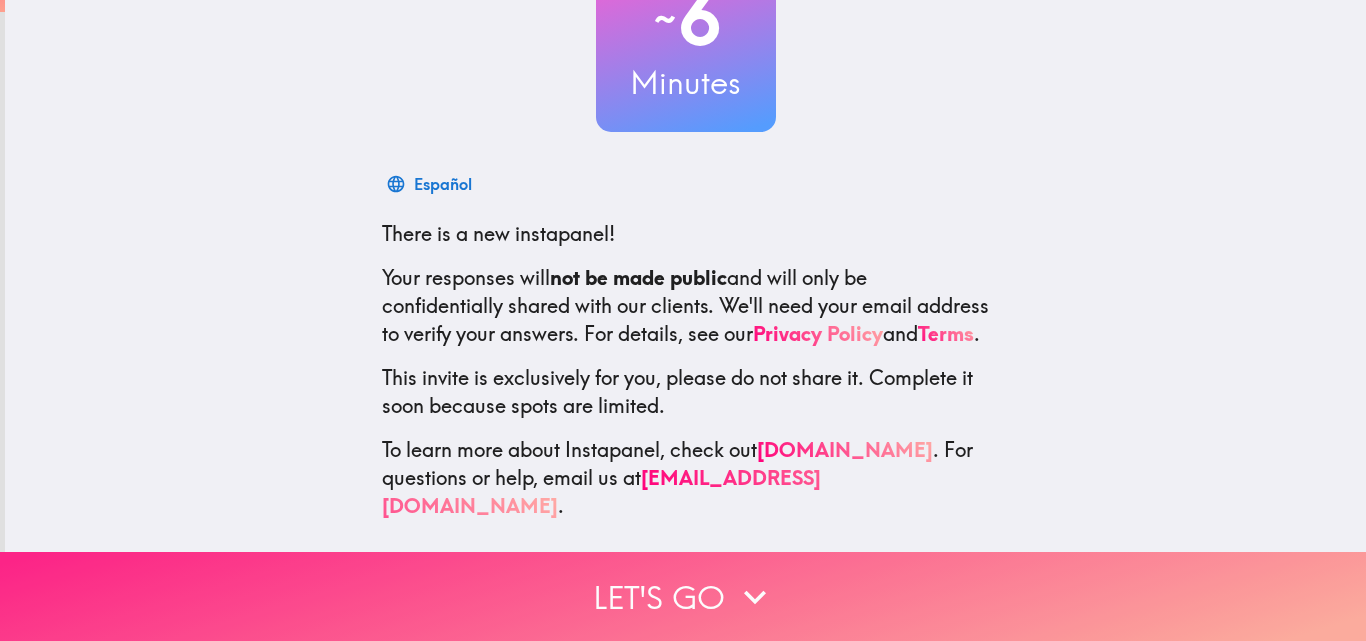 click on "Let's go" at bounding box center [683, 596] 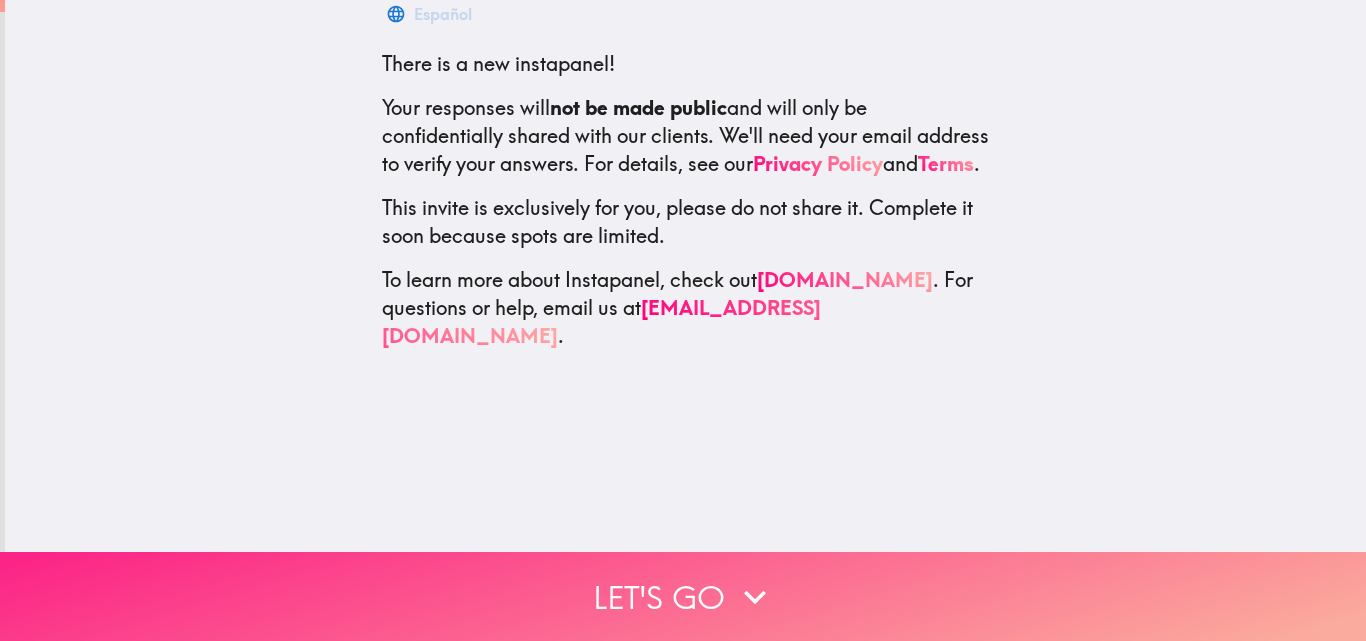 scroll, scrollTop: 0, scrollLeft: 0, axis: both 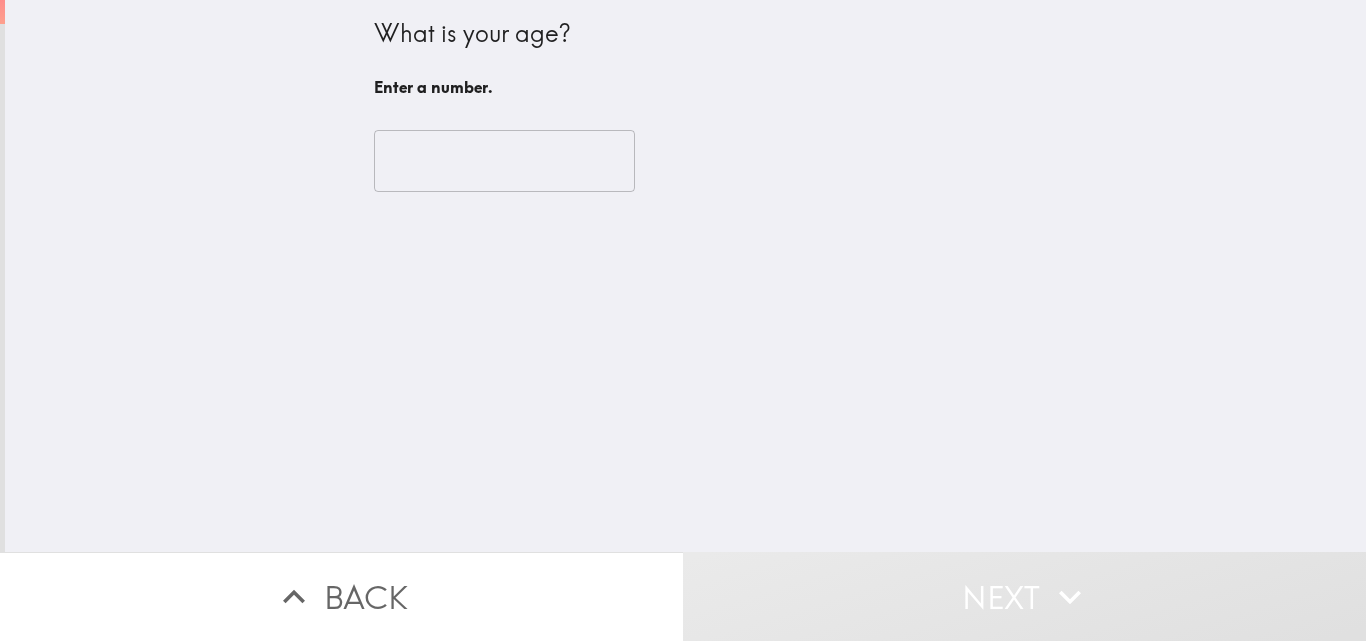 click at bounding box center [504, 161] 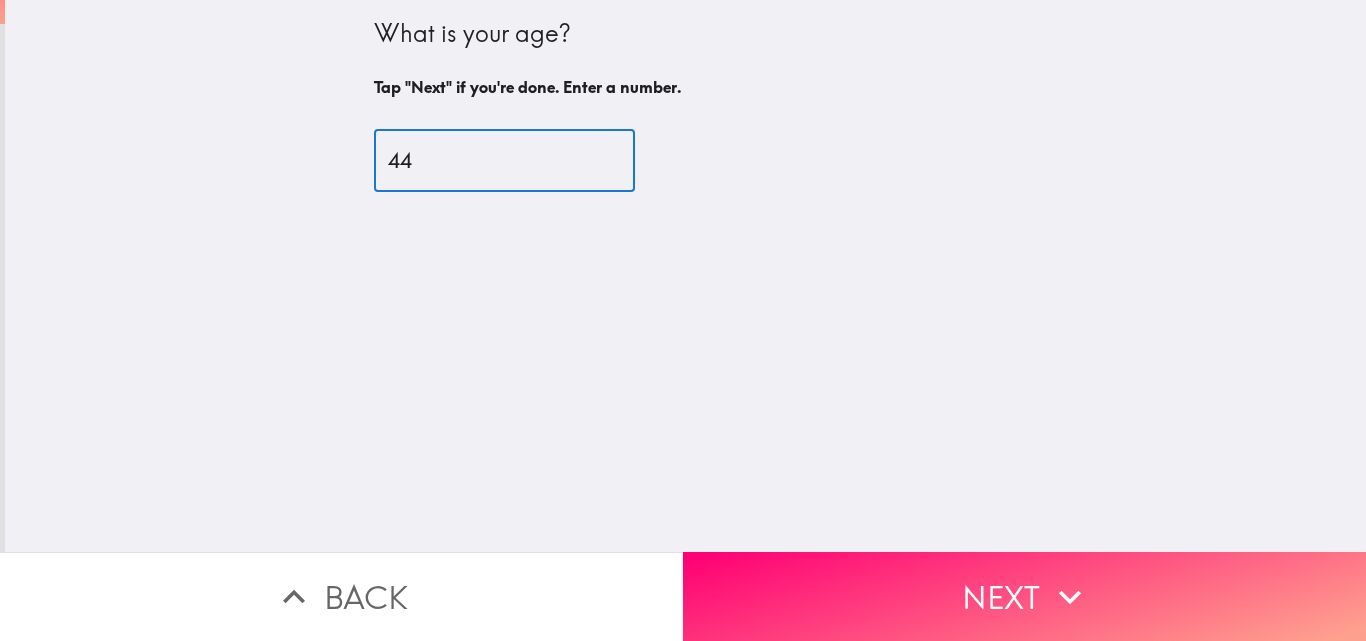 type on "44" 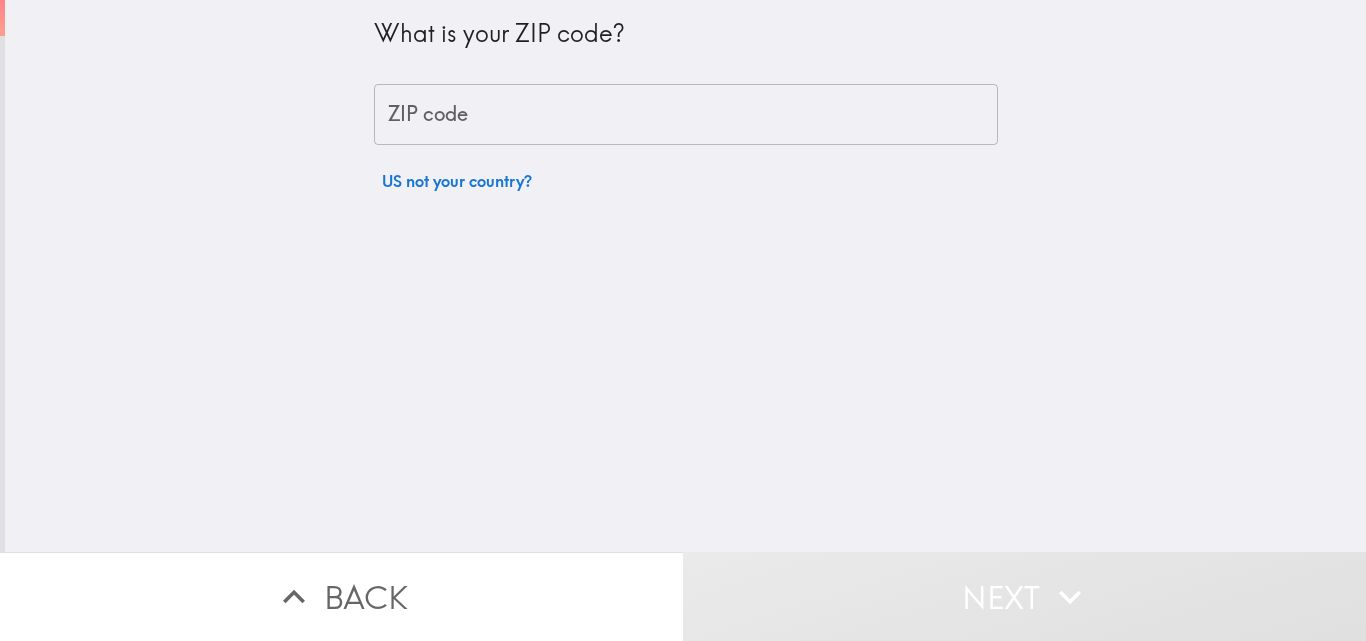 click on "ZIP code" at bounding box center [686, 115] 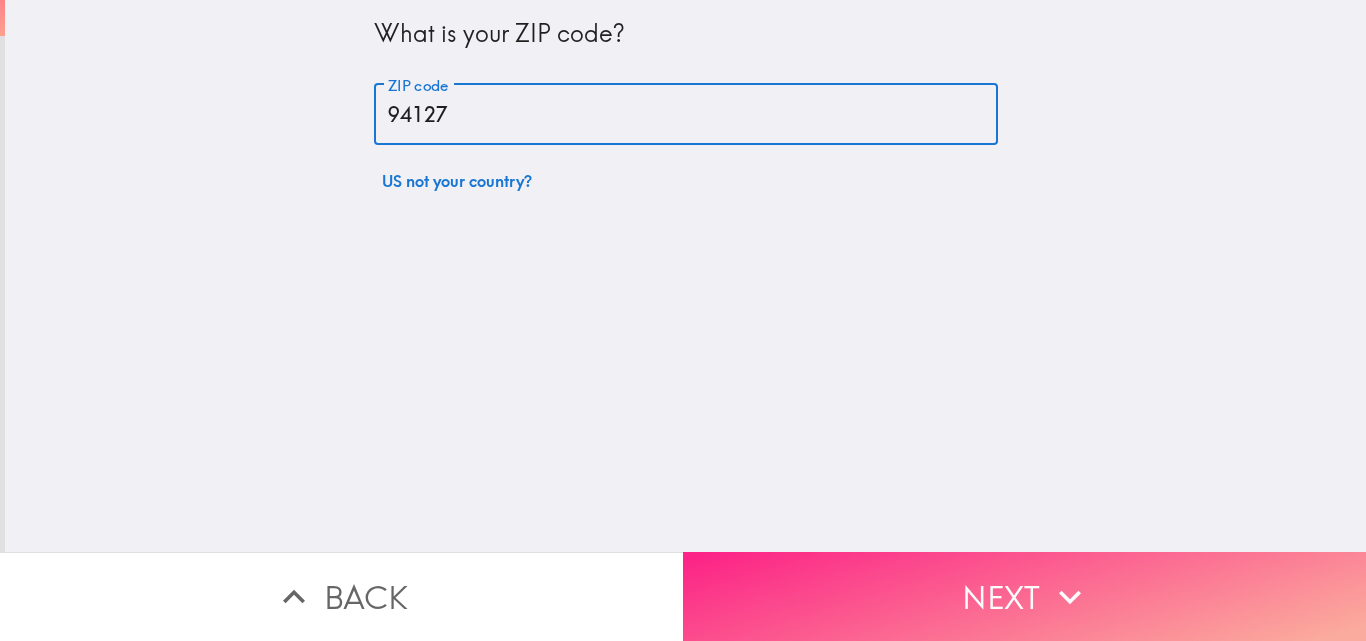 type on "94127" 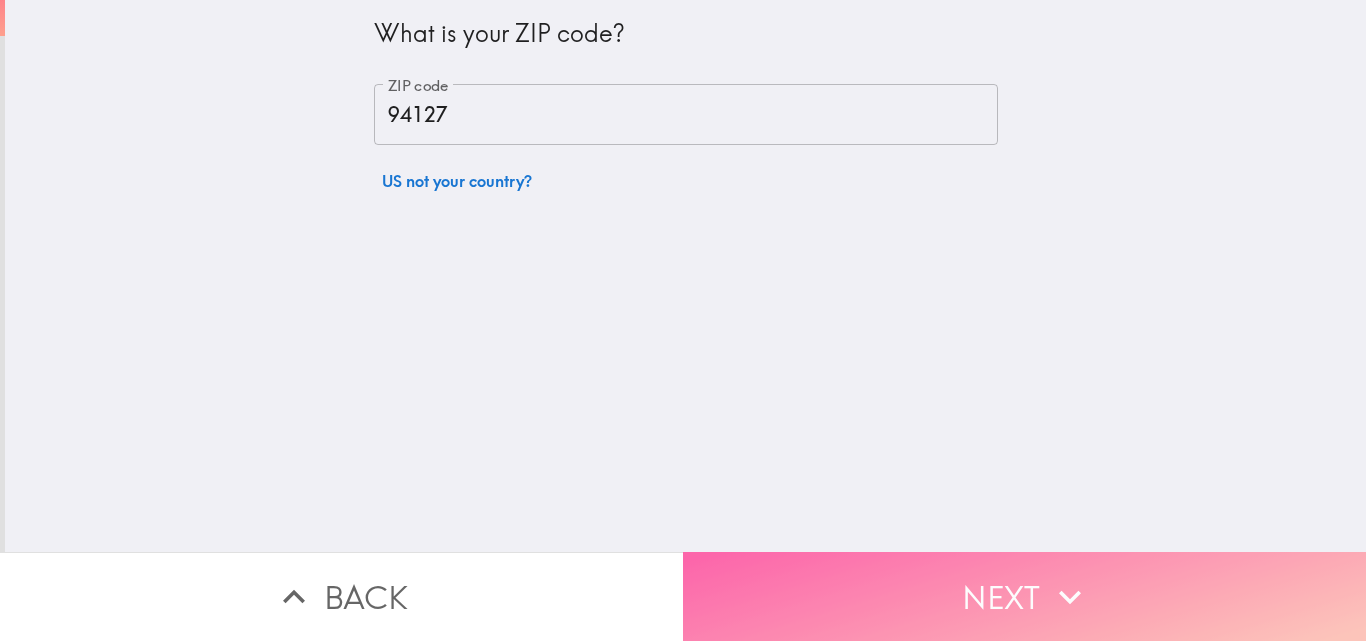click on "Next" at bounding box center [1024, 596] 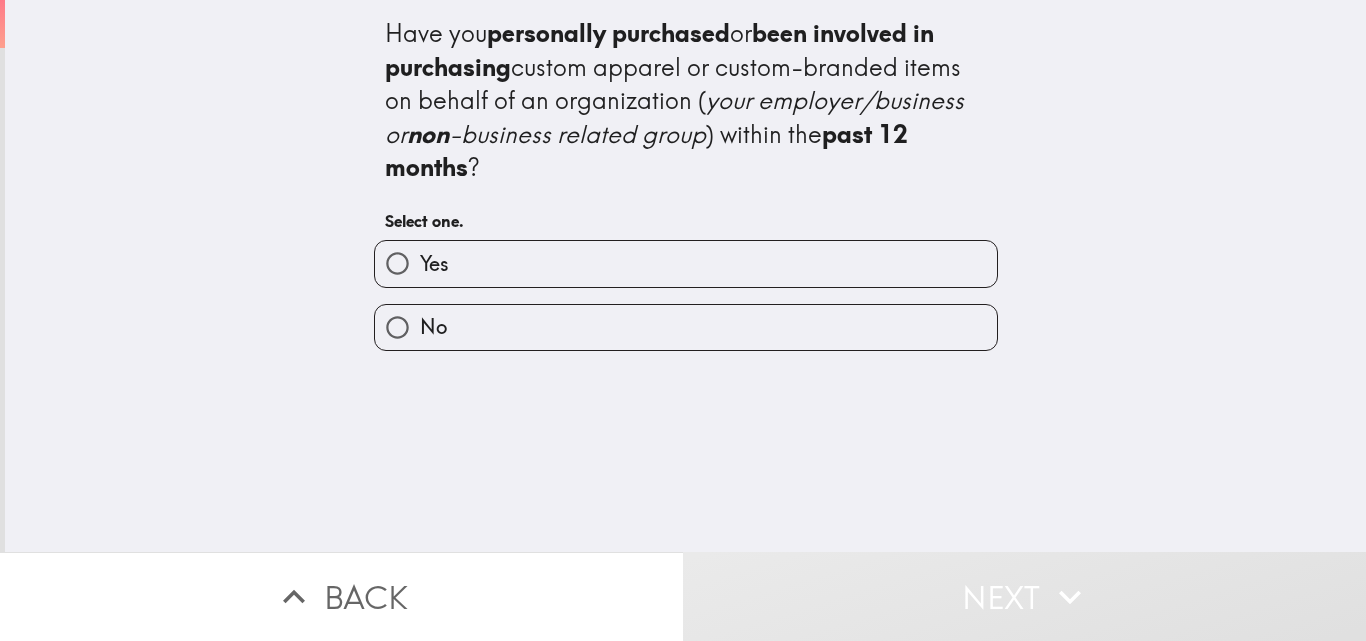 click on "Yes" at bounding box center (686, 263) 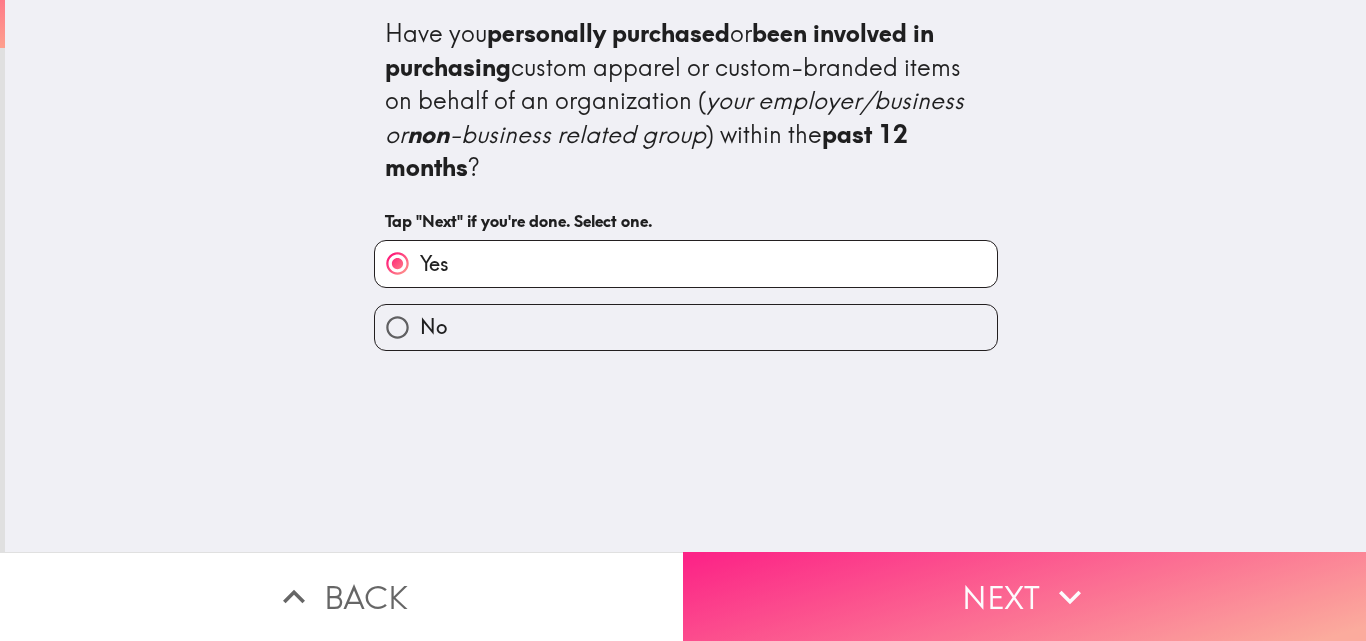 click on "Next" at bounding box center (1024, 596) 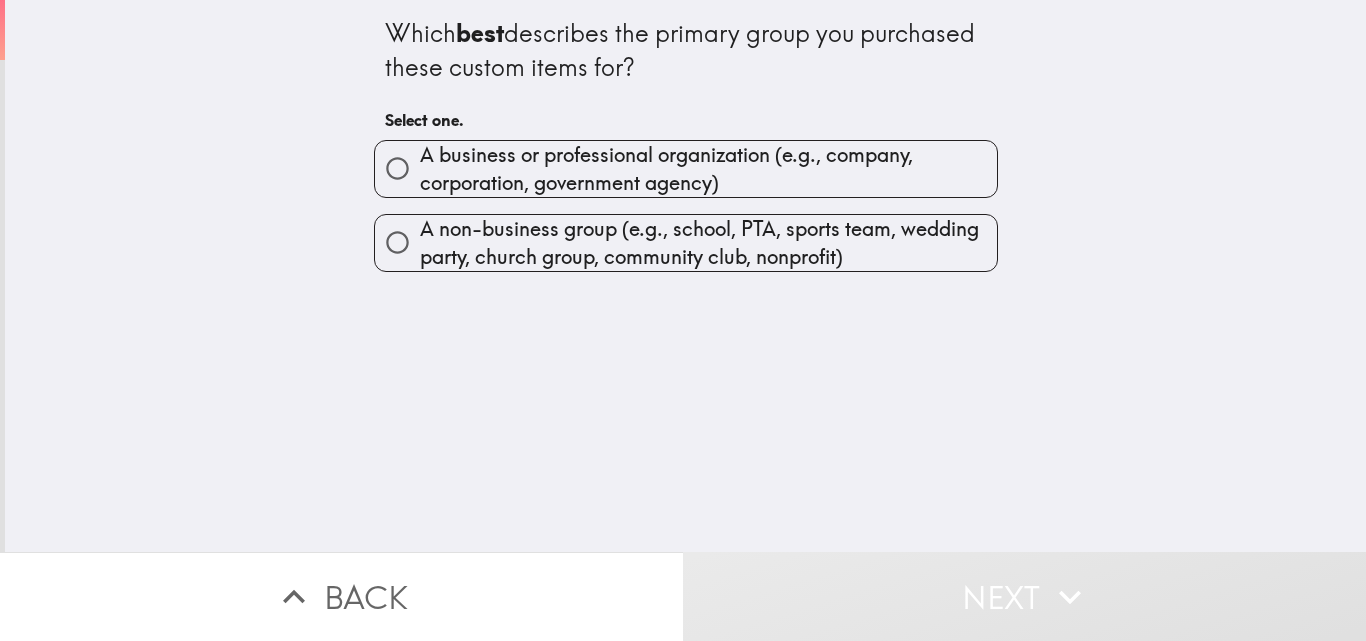 click on "A business or professional organization (e.g., company, corporation, government agency)" at bounding box center (708, 169) 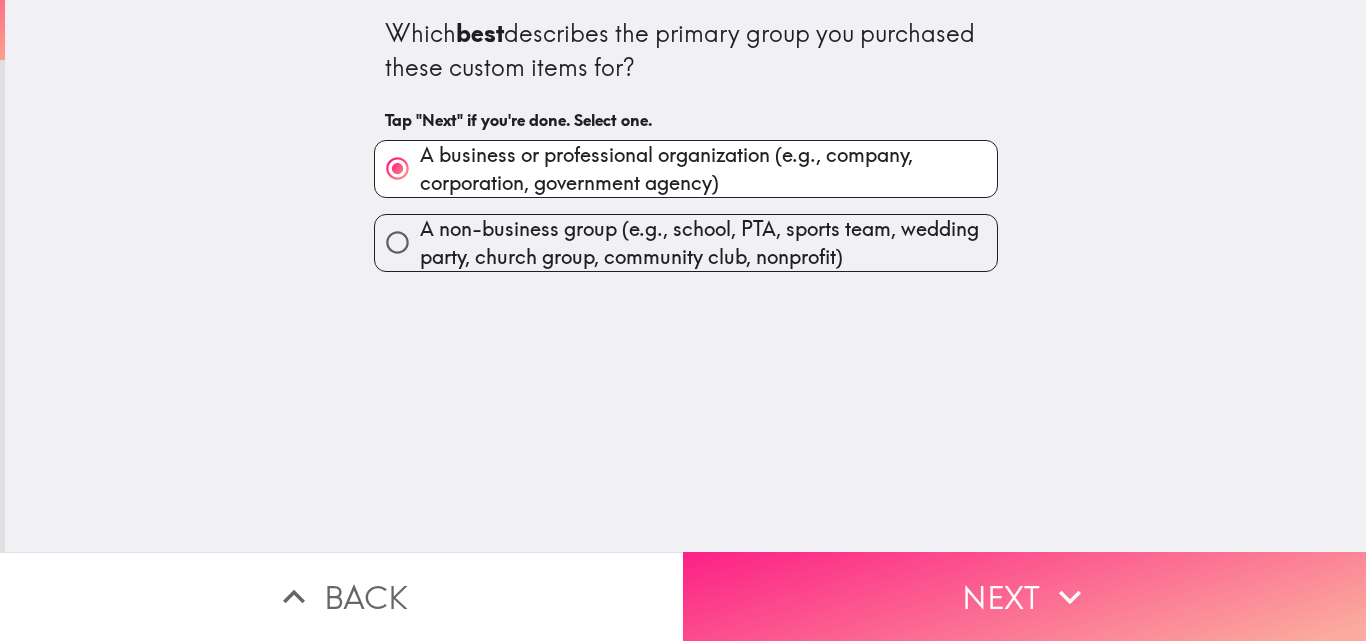 click on "Next" at bounding box center (1024, 596) 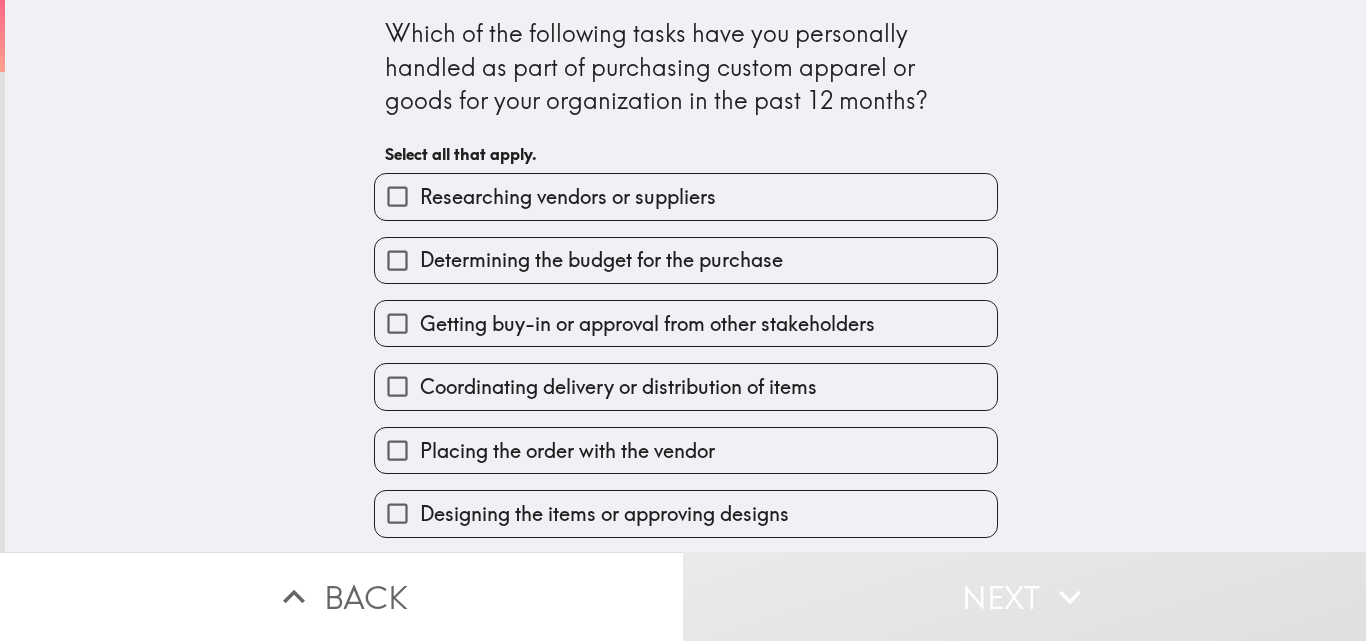 click on "Researching vendors or suppliers" at bounding box center [686, 196] 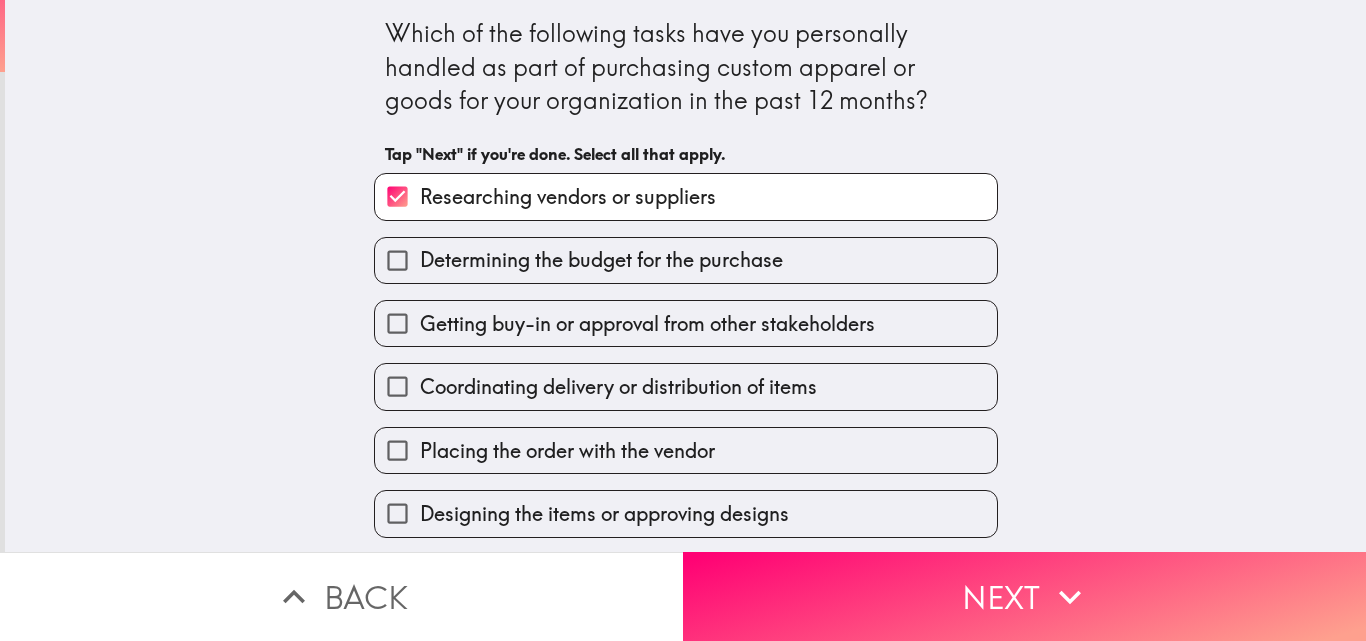 click on "Determining the budget for the purchase" at bounding box center [601, 260] 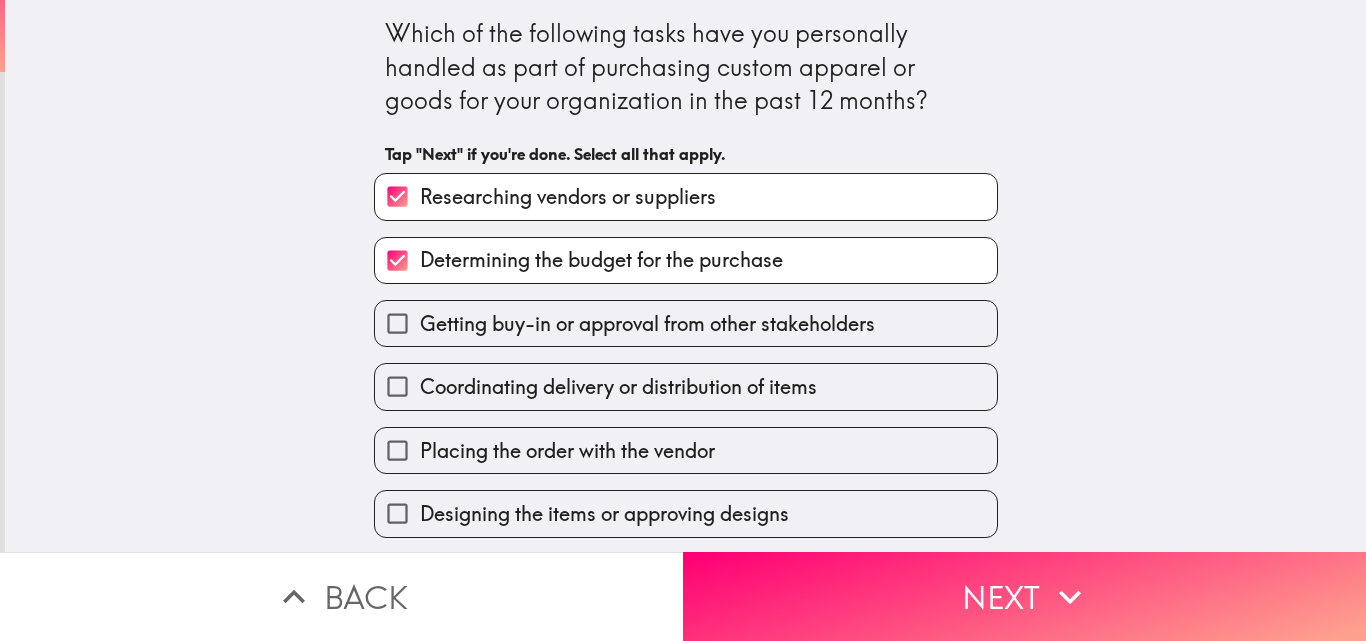 click on "Getting buy-in or approval from other stakeholders" at bounding box center (678, 315) 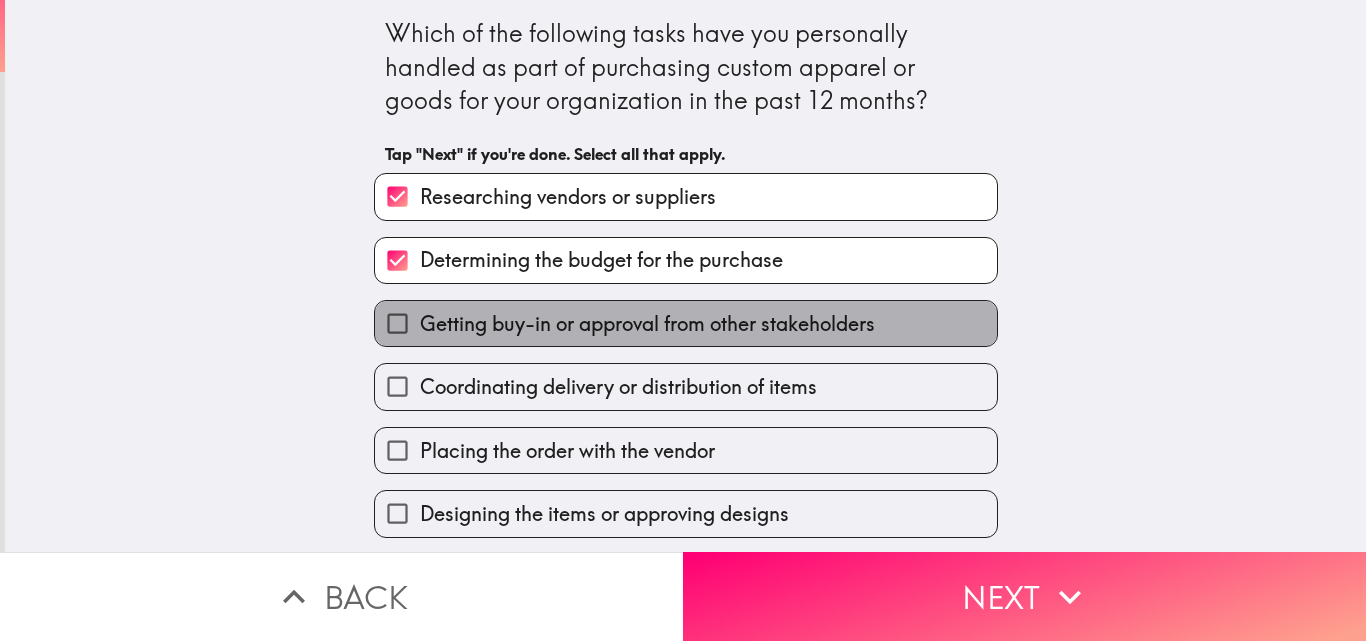 click on "Getting buy-in or approval from other stakeholders" at bounding box center (647, 324) 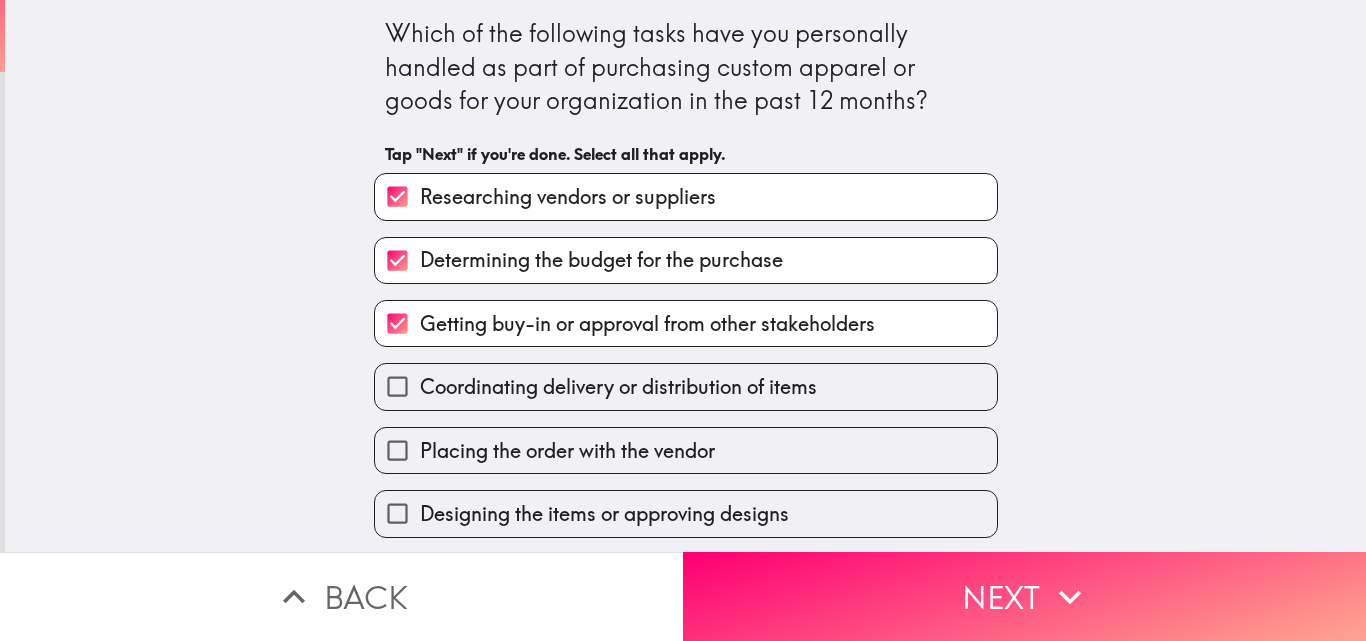 click on "Getting buy-in or approval from other stakeholders" at bounding box center [647, 324] 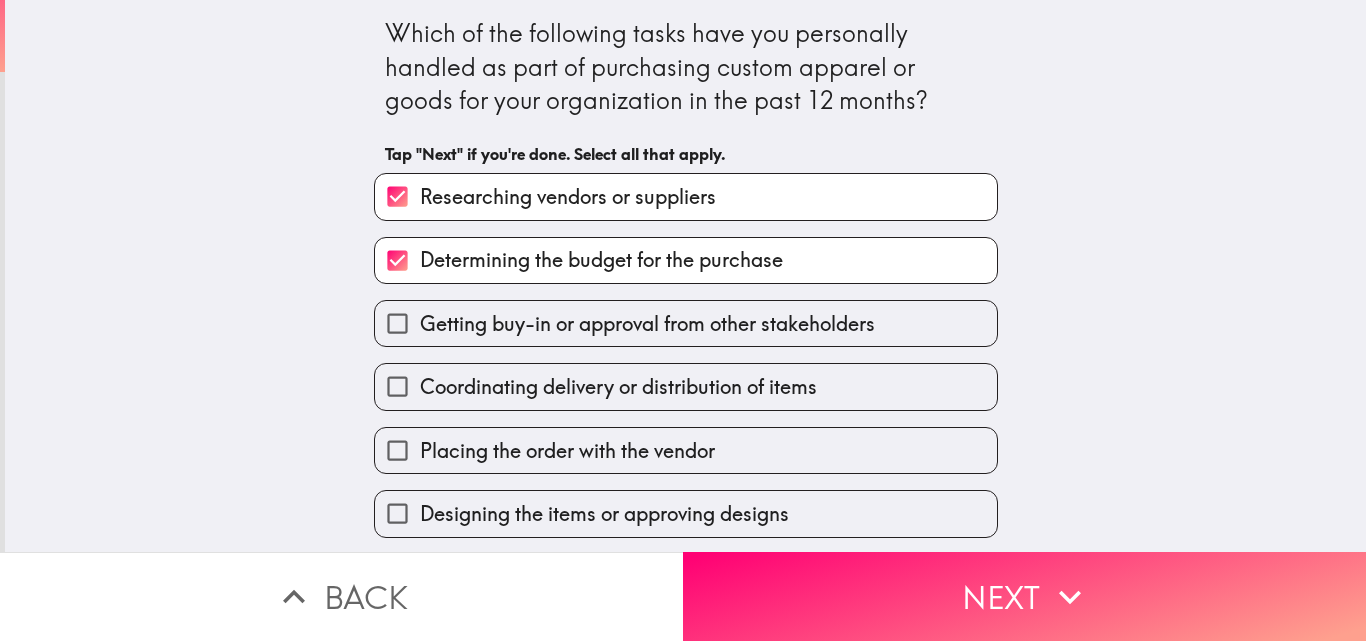 click on "Coordinating delivery or distribution of items" at bounding box center [686, 386] 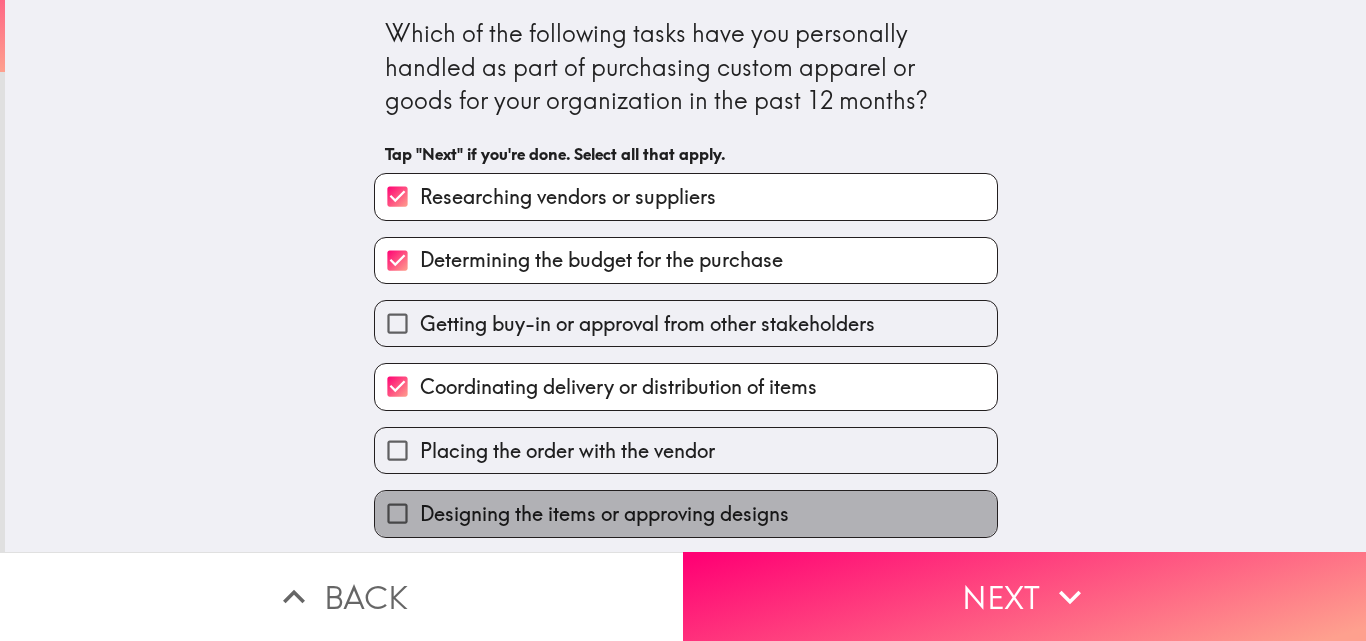 drag, startPoint x: 631, startPoint y: 505, endPoint x: 711, endPoint y: 508, distance: 80.05623 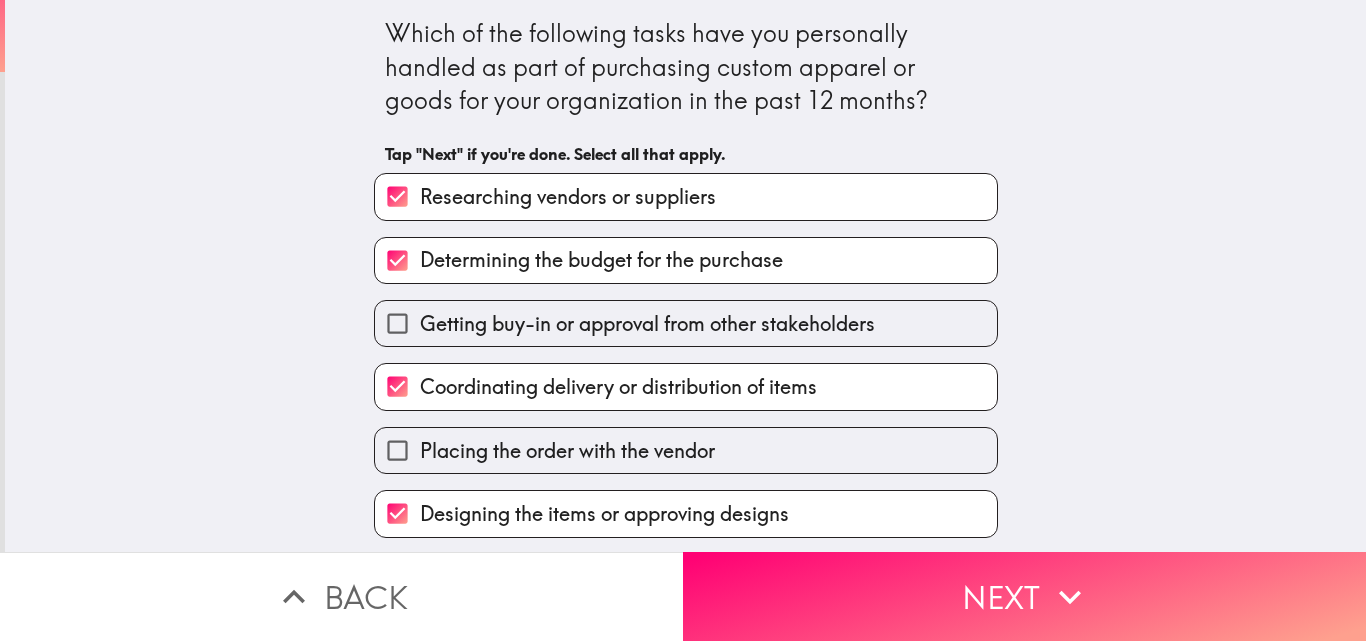 click on "Researching vendors or suppliers Determining the budget for the purchase Getting buy-in or approval from other stakeholders Coordinating delivery or distribution of items Placing the order with the vendor Designing the items or approving designs Other I didn't have a part in purchasing custom apparel or goods for my organization" at bounding box center (678, 416) 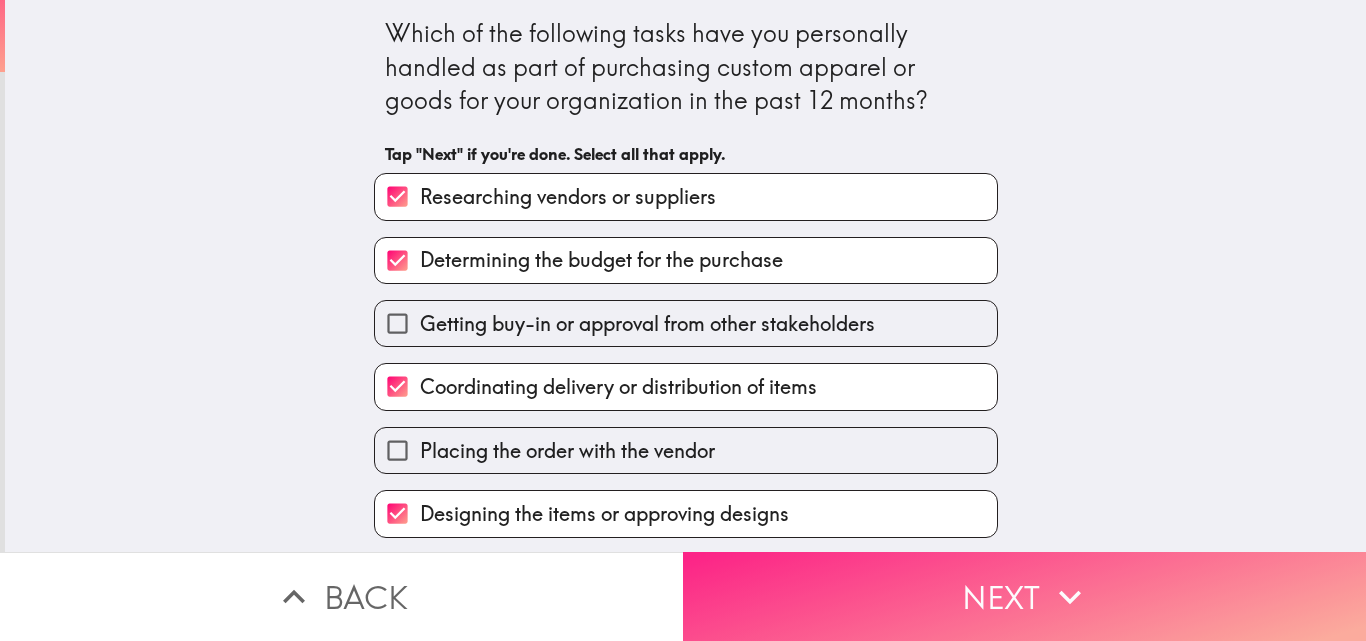 click on "Next" at bounding box center [1024, 596] 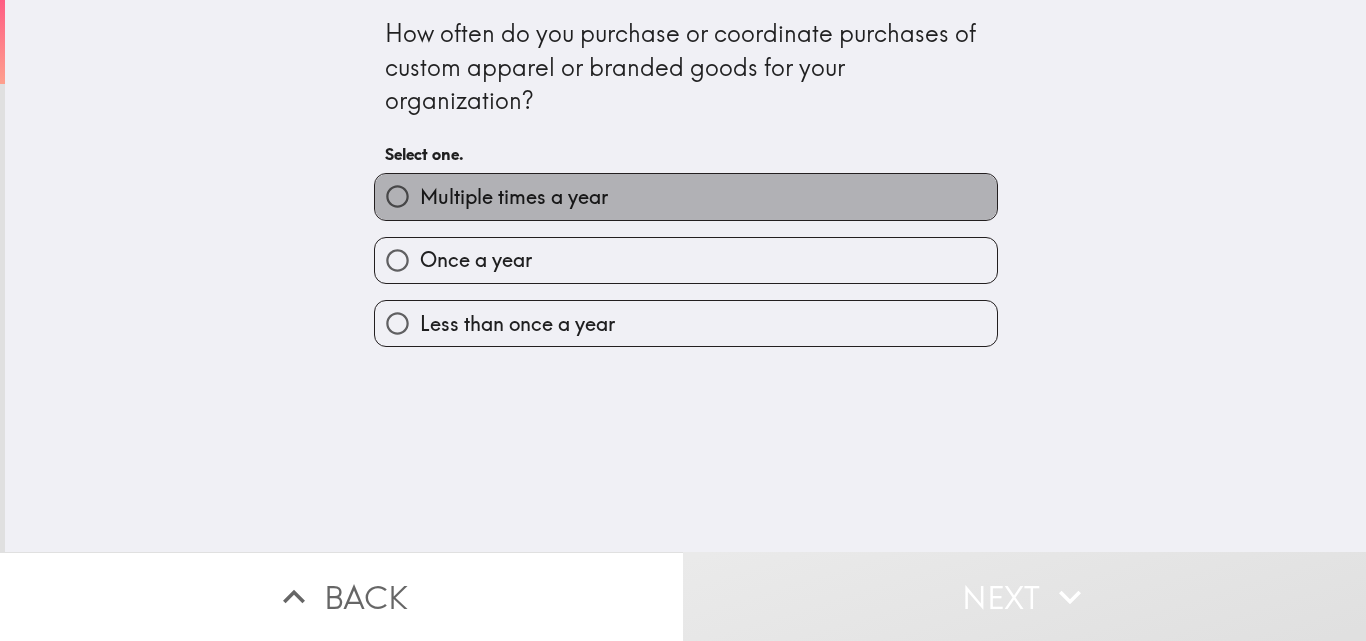 click on "Multiple times a year" at bounding box center [686, 196] 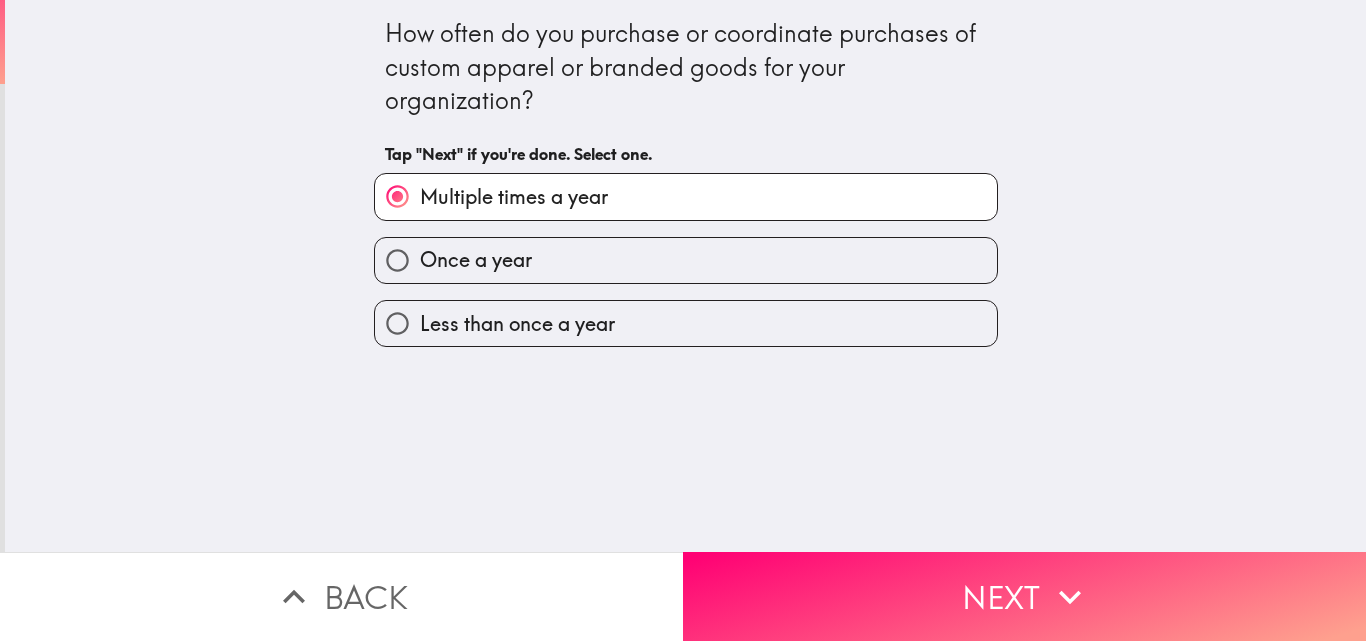 click on "Next" at bounding box center [1024, 596] 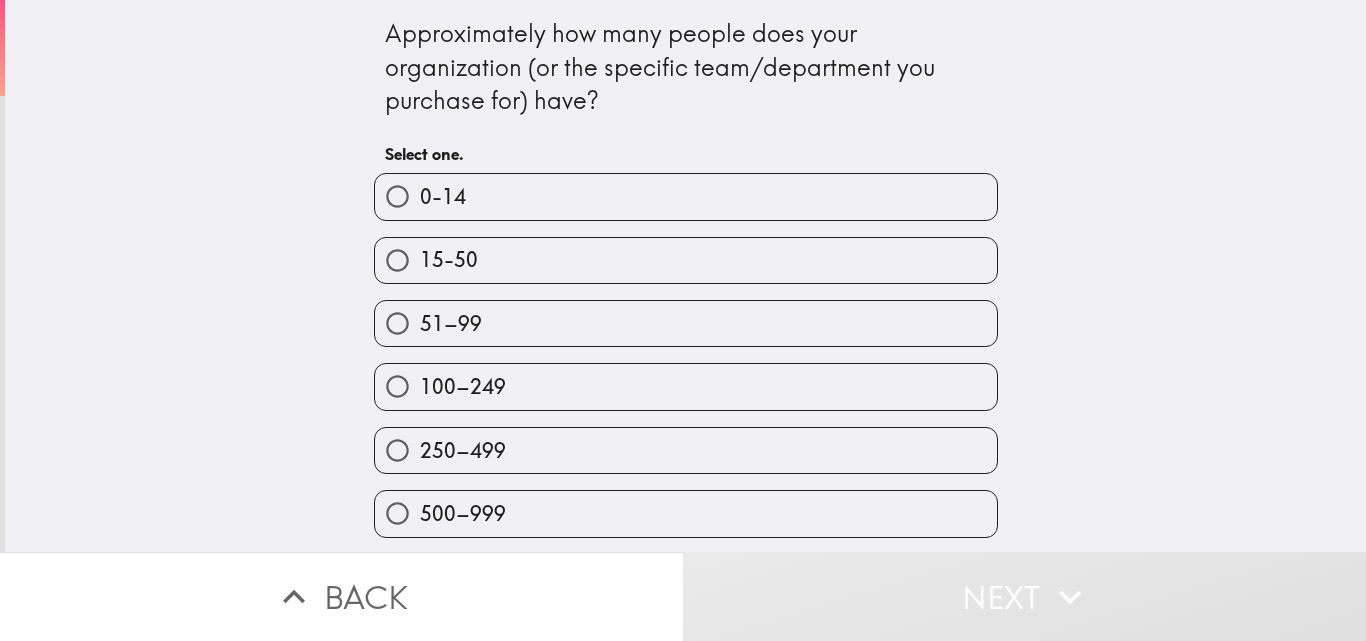 scroll, scrollTop: 64, scrollLeft: 0, axis: vertical 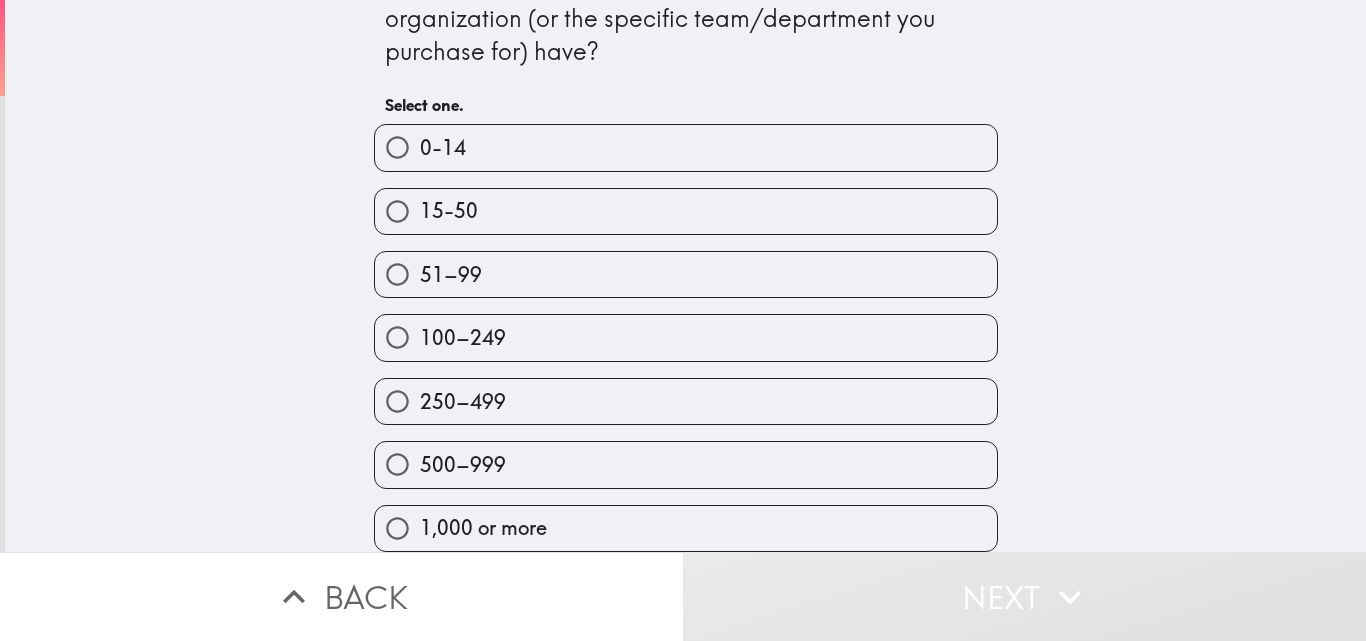 click on "1,000 or more" at bounding box center (686, 528) 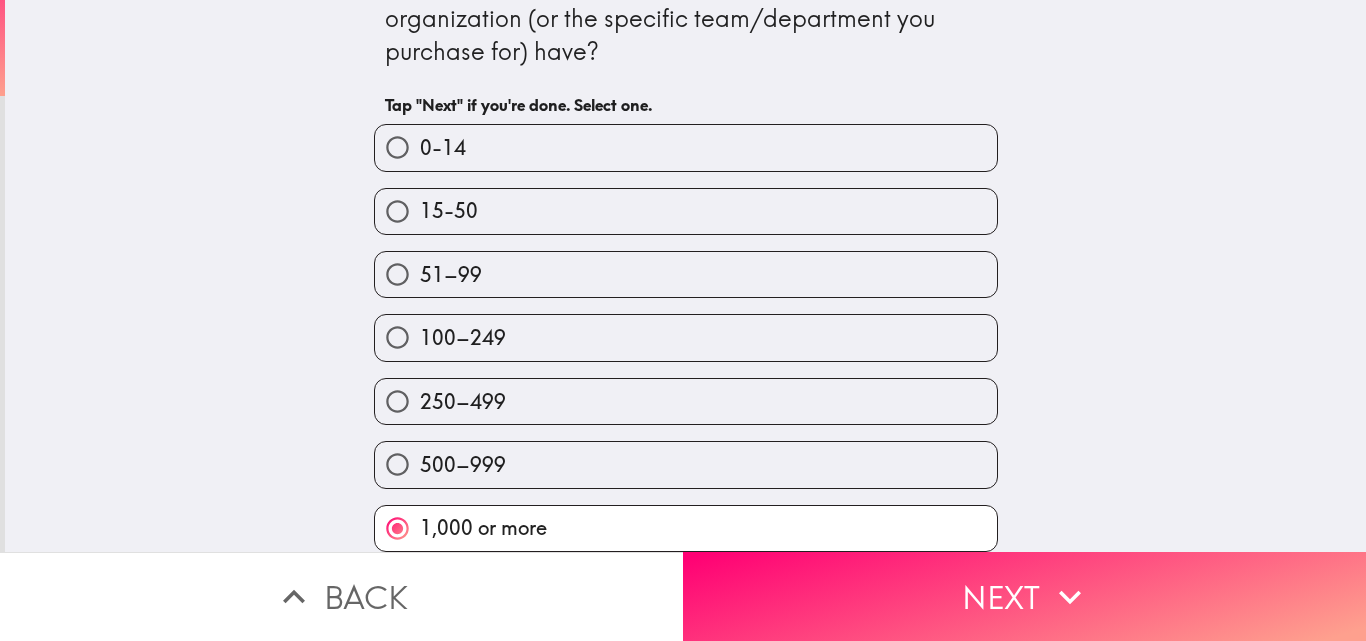 click on "Next" at bounding box center (1024, 596) 